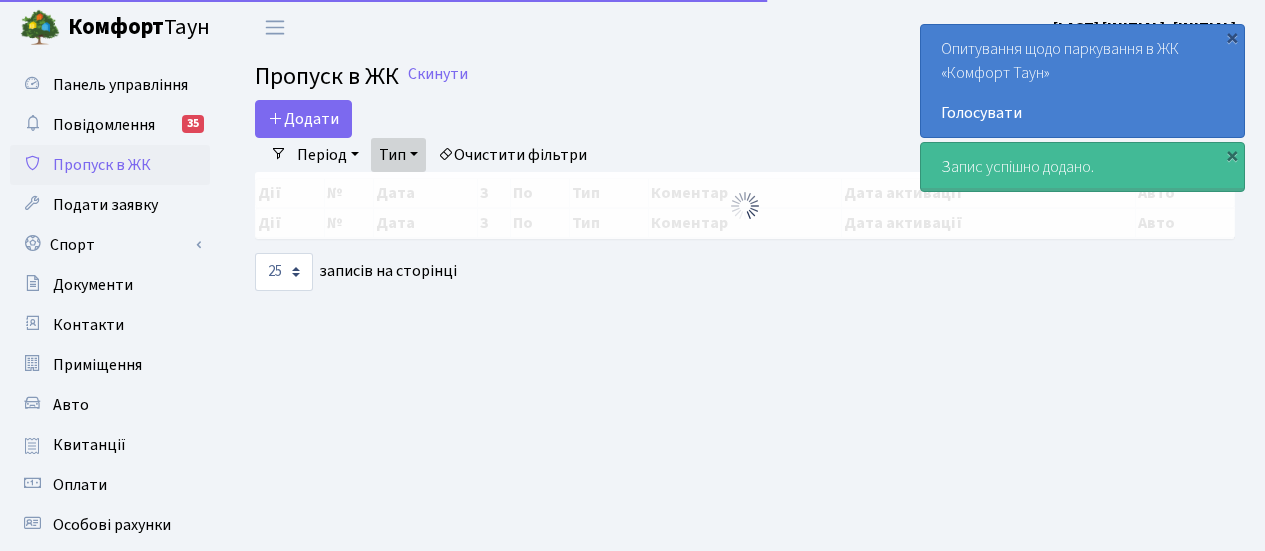 select on "25" 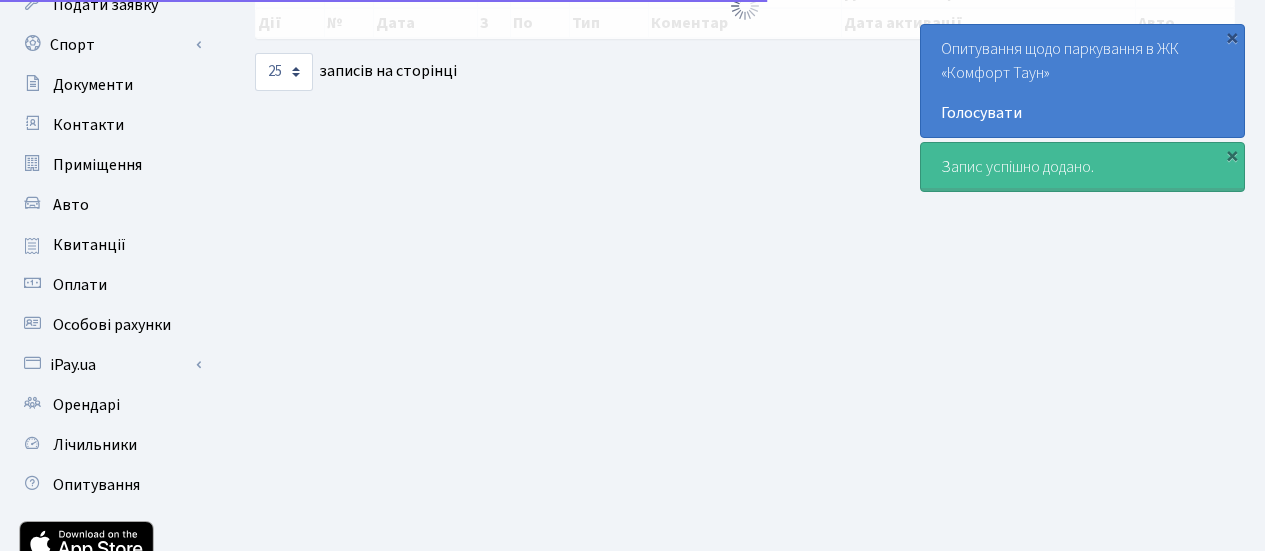 scroll, scrollTop: 200, scrollLeft: 0, axis: vertical 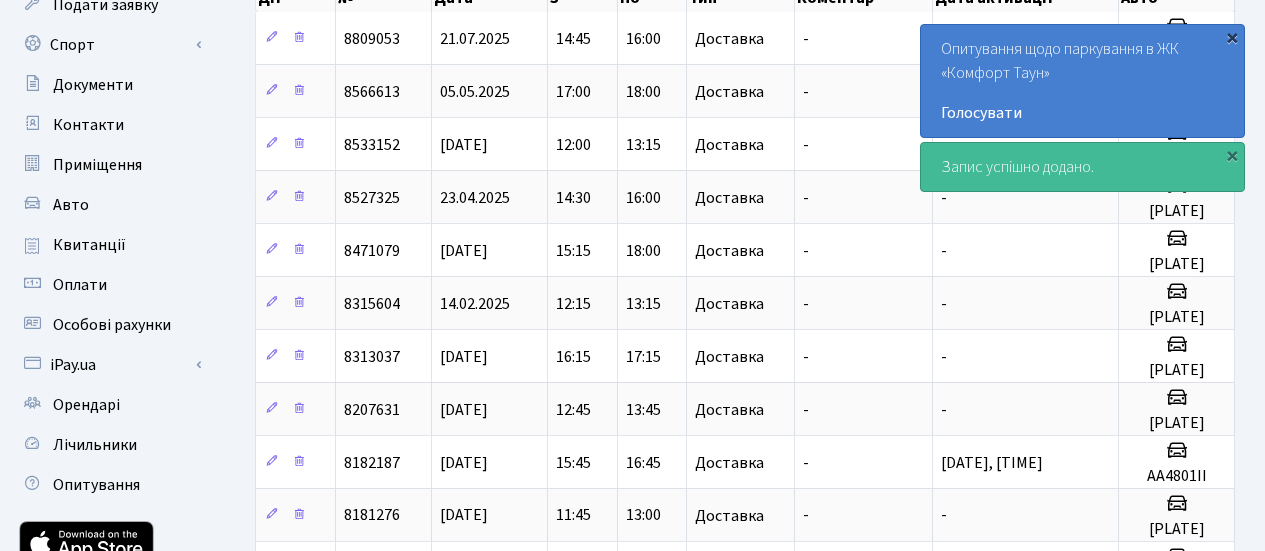 click on "×" at bounding box center [1232, 37] 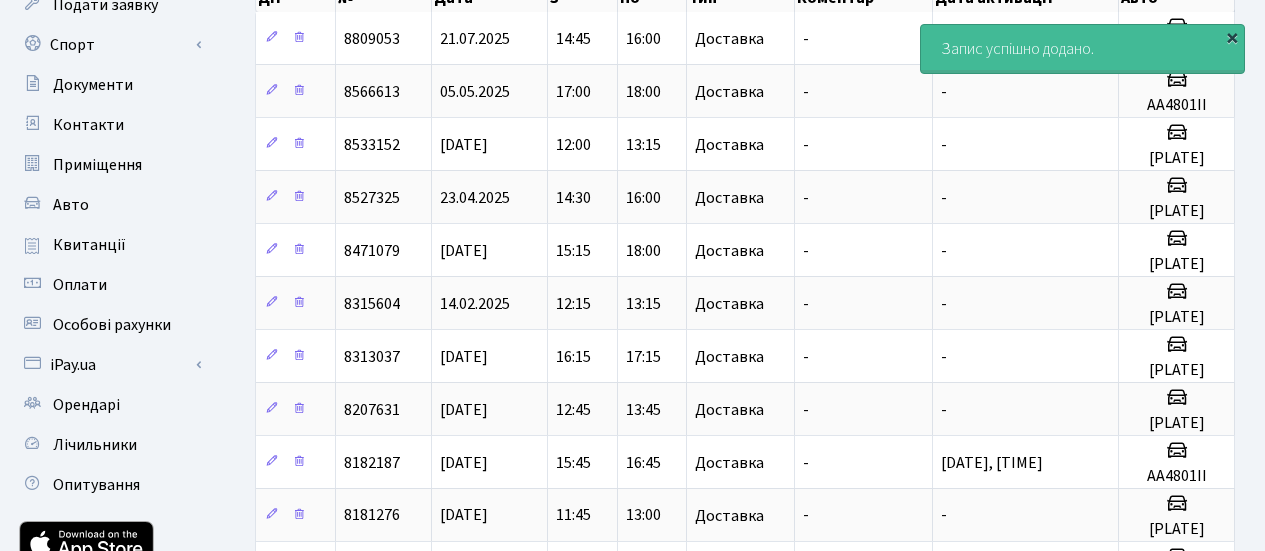 click on "×" at bounding box center [1232, 37] 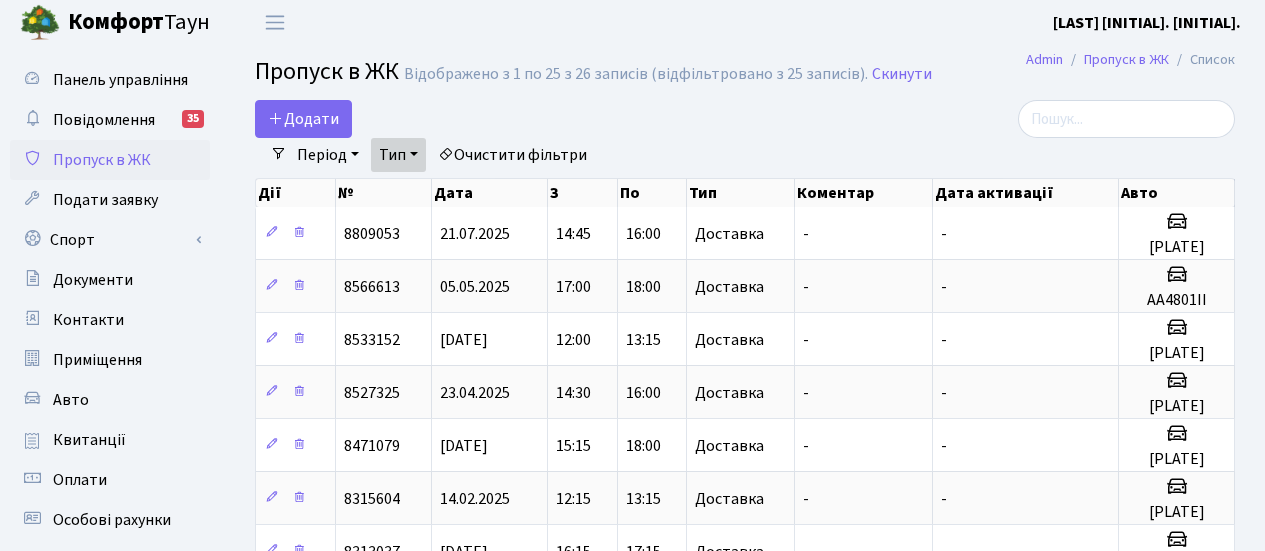scroll, scrollTop: 0, scrollLeft: 0, axis: both 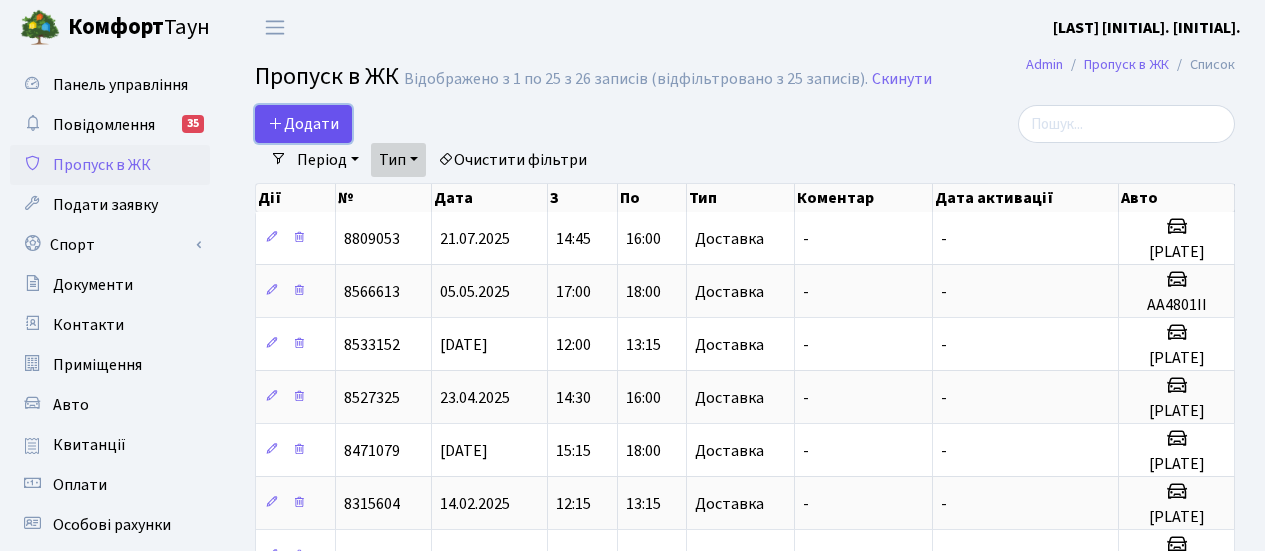 click on "Додати" at bounding box center (303, 124) 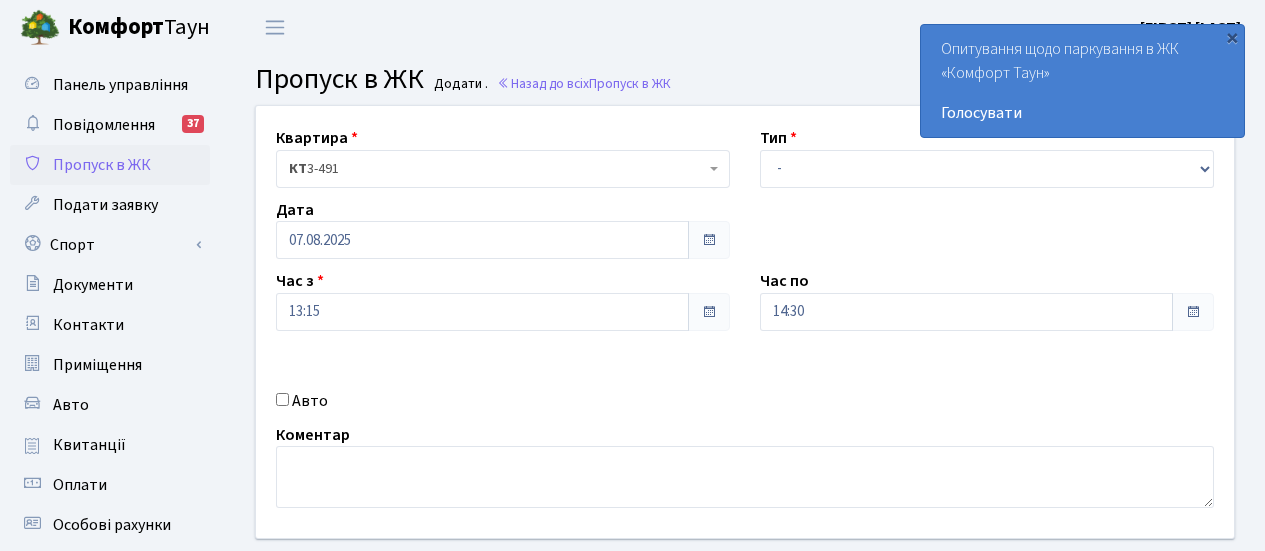 scroll, scrollTop: 0, scrollLeft: 0, axis: both 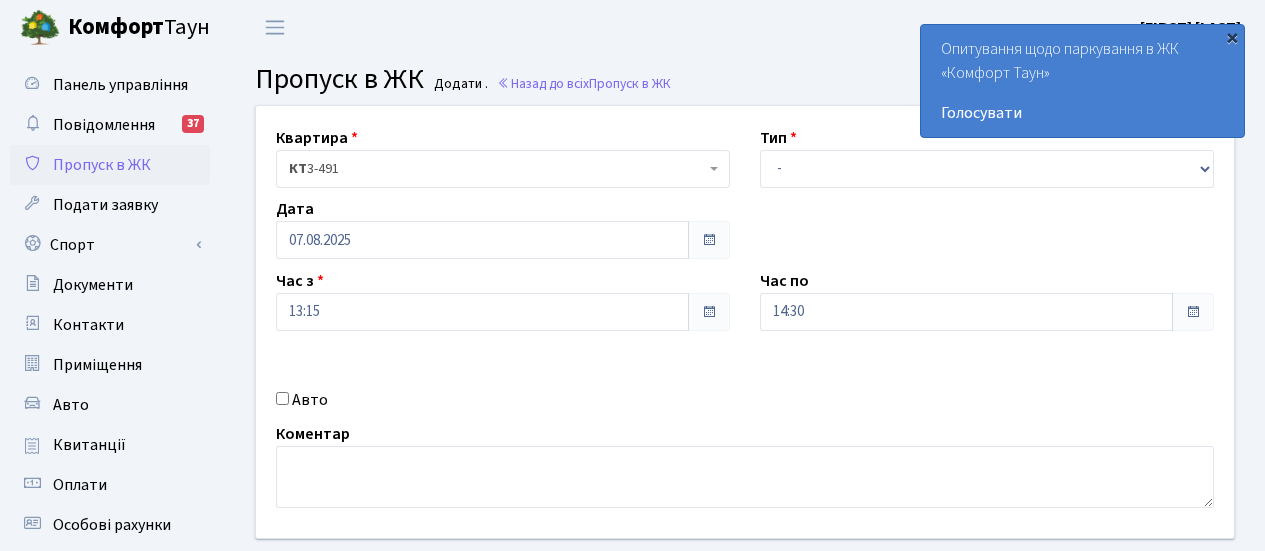 click on "×" at bounding box center [1232, 37] 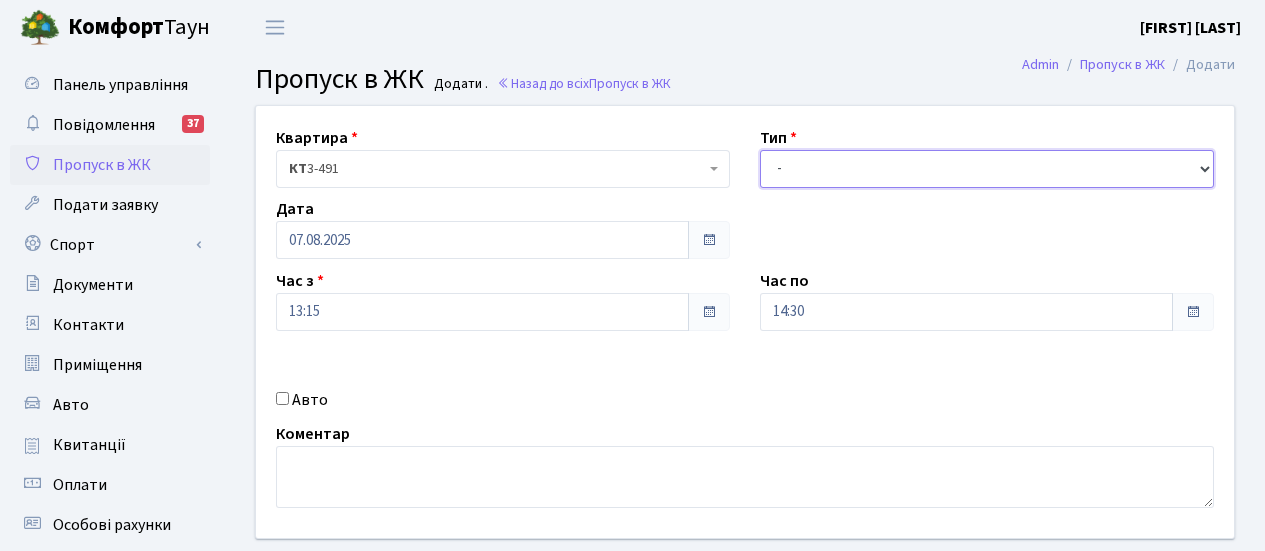 click on "-
Доставка
Таксі
Гості
Сервіс" at bounding box center (987, 169) 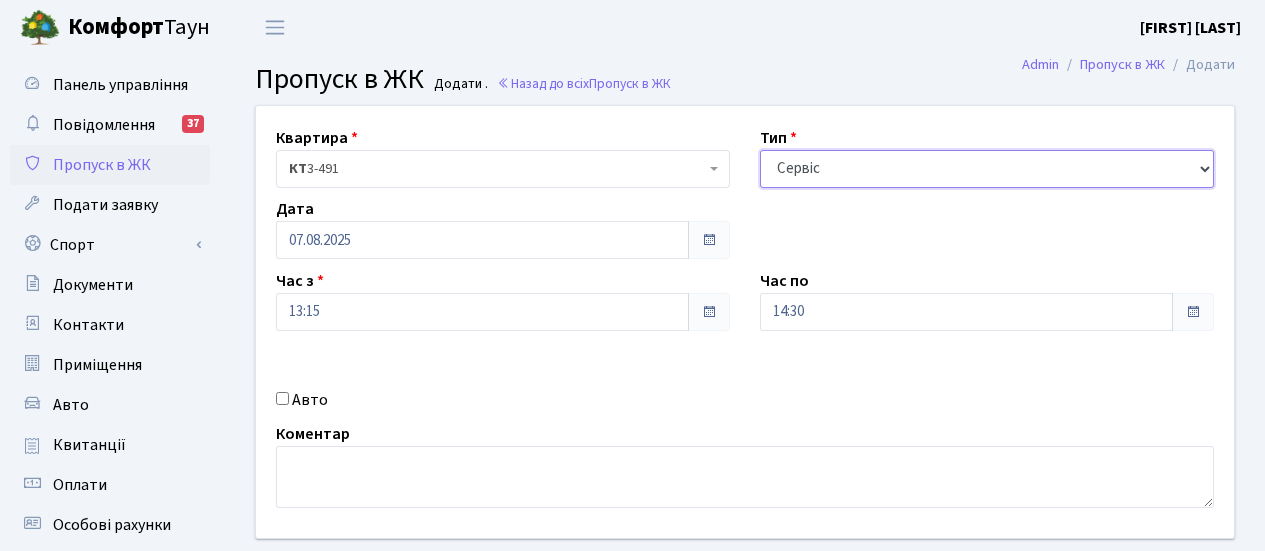 click on "-
Доставка
Таксі
Гості
Сервіс" at bounding box center (987, 169) 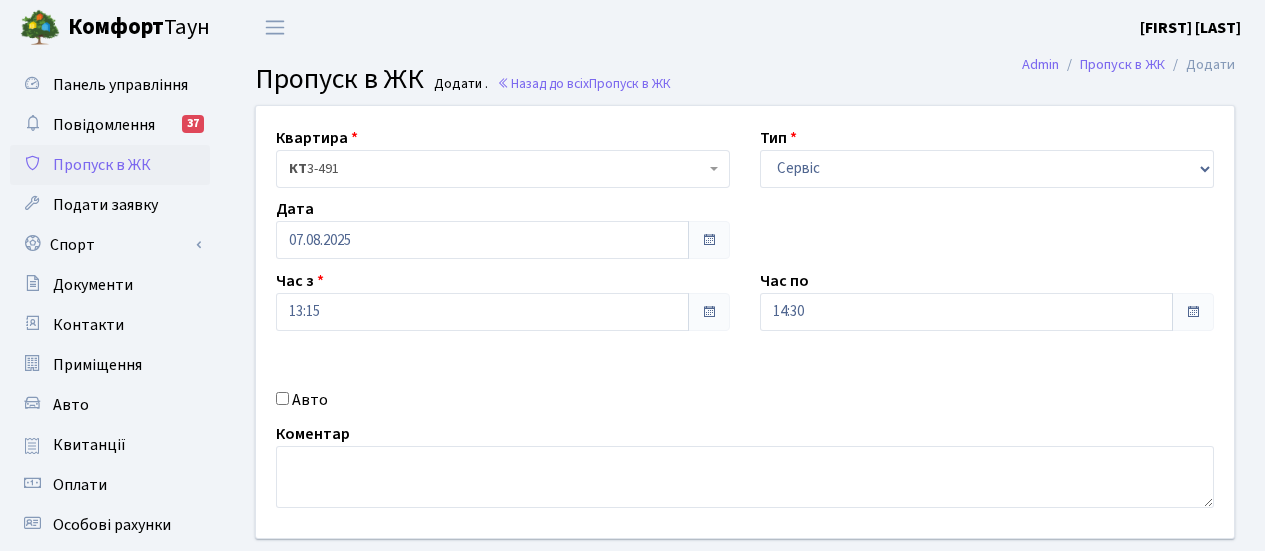 click on "Авто" at bounding box center (310, 400) 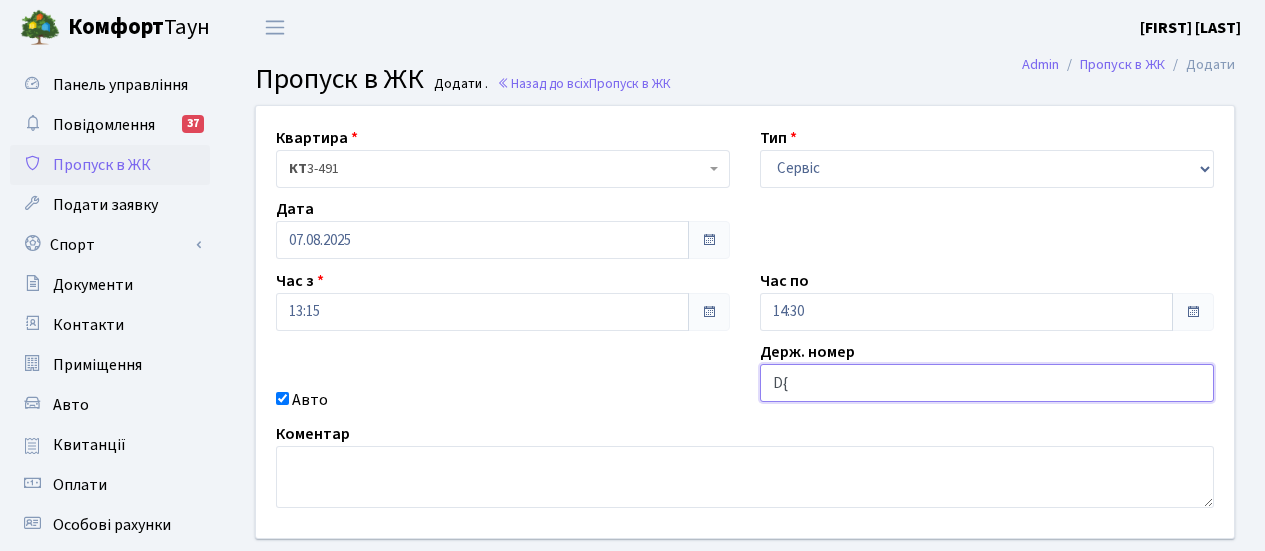 type on "D" 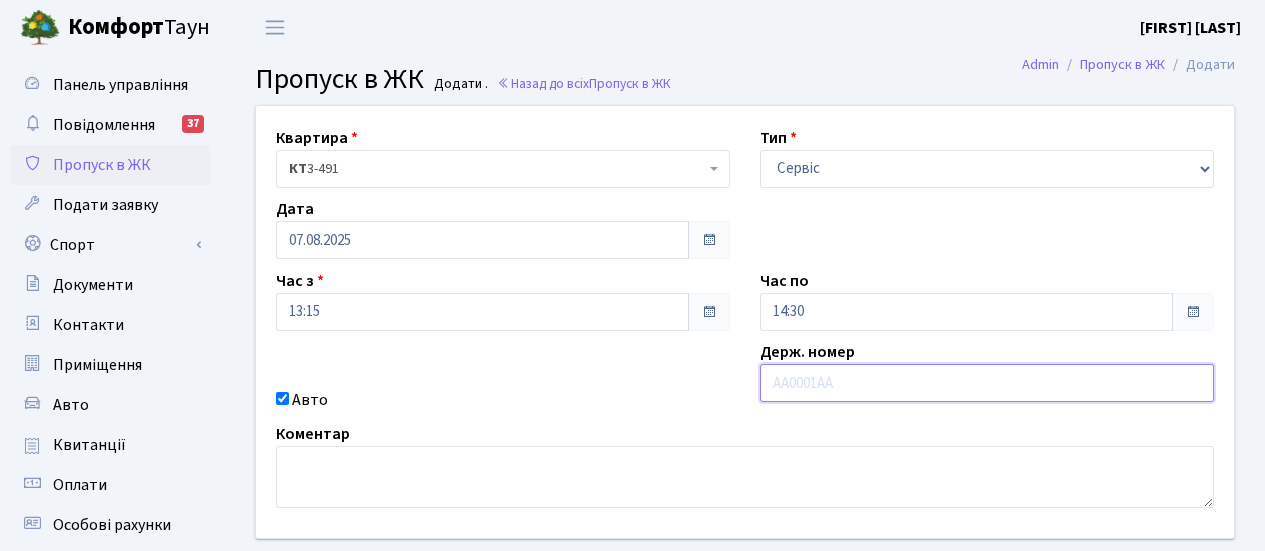 click at bounding box center (987, 383) 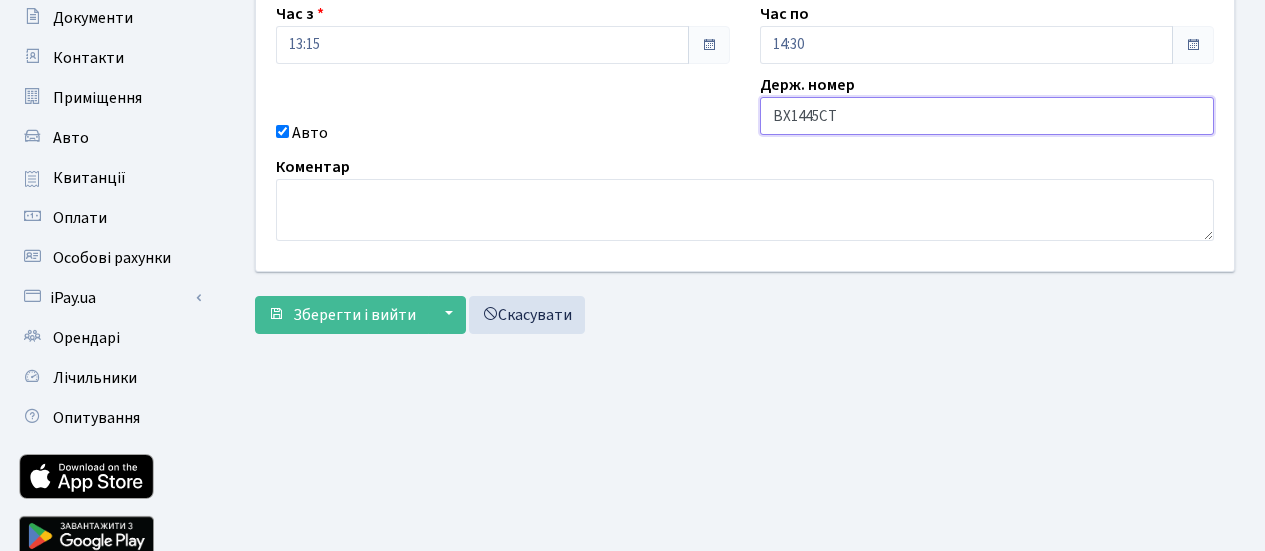 scroll, scrollTop: 300, scrollLeft: 0, axis: vertical 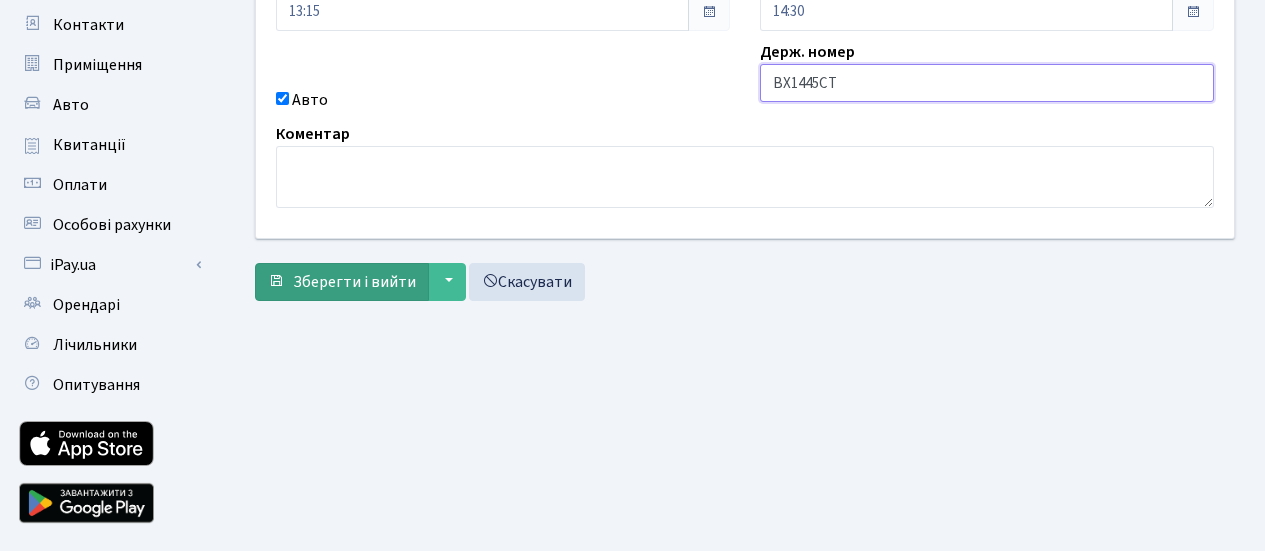 type on "BX1445CT" 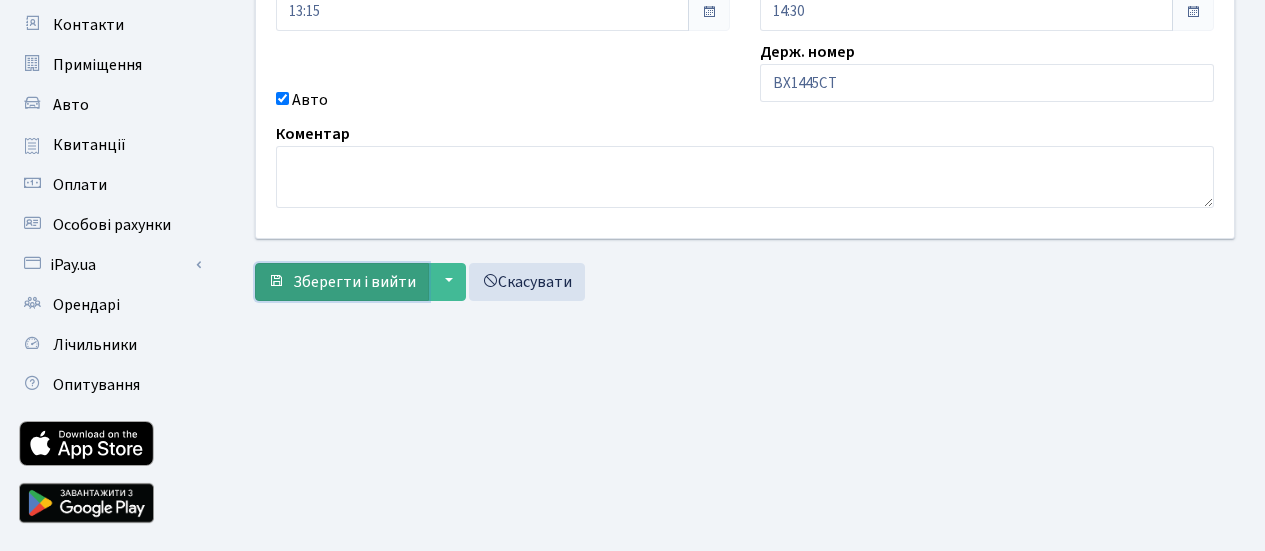 click on "Зберегти і вийти" at bounding box center (354, 282) 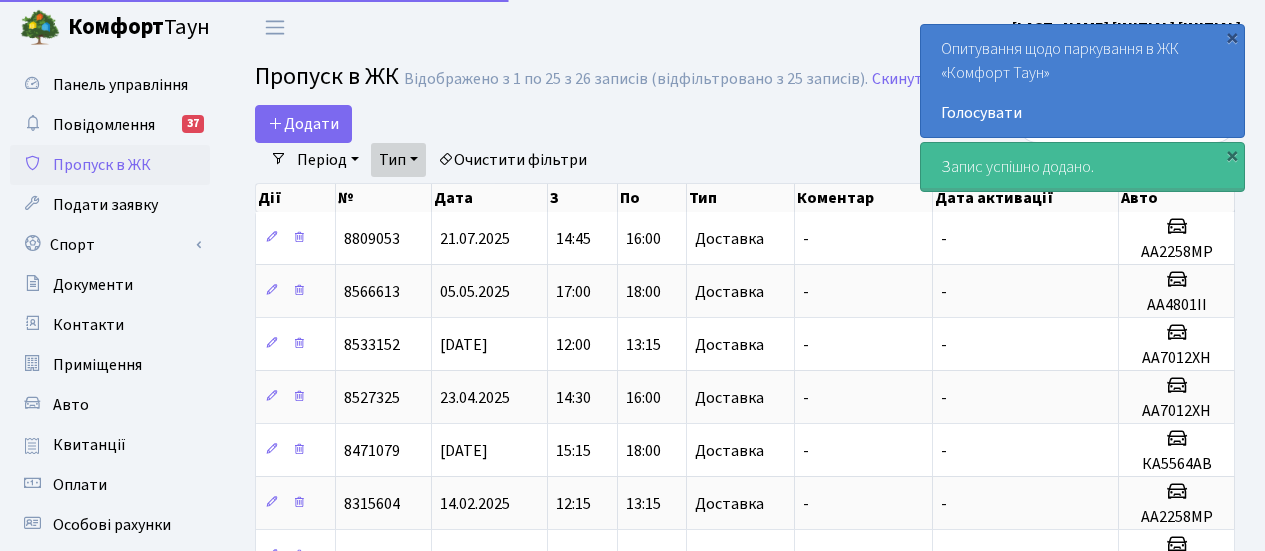 select on "25" 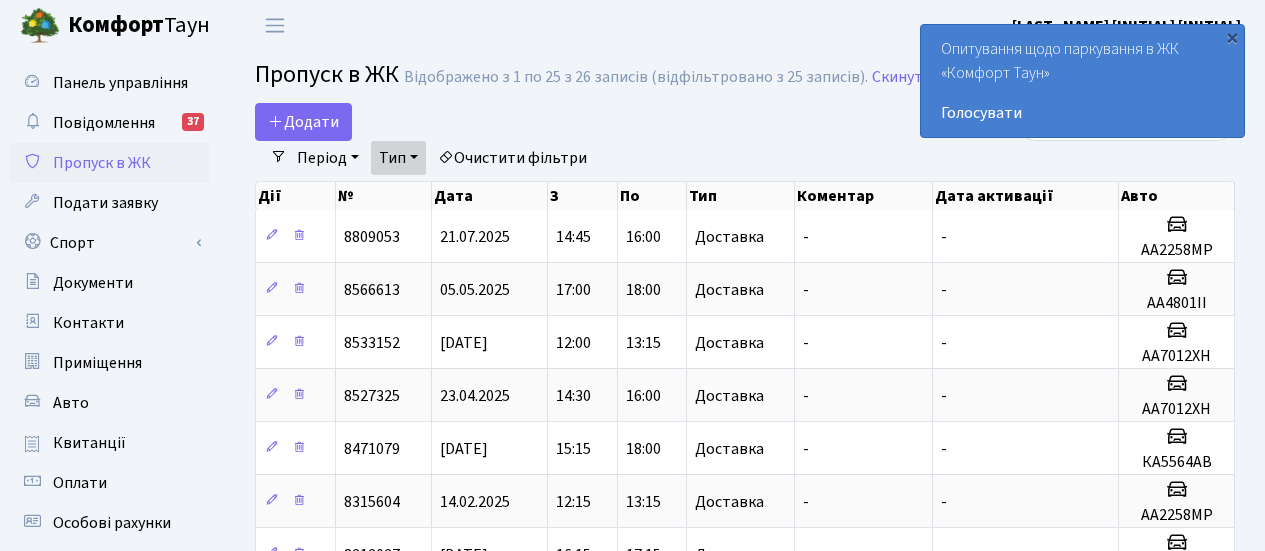 scroll, scrollTop: 0, scrollLeft: 0, axis: both 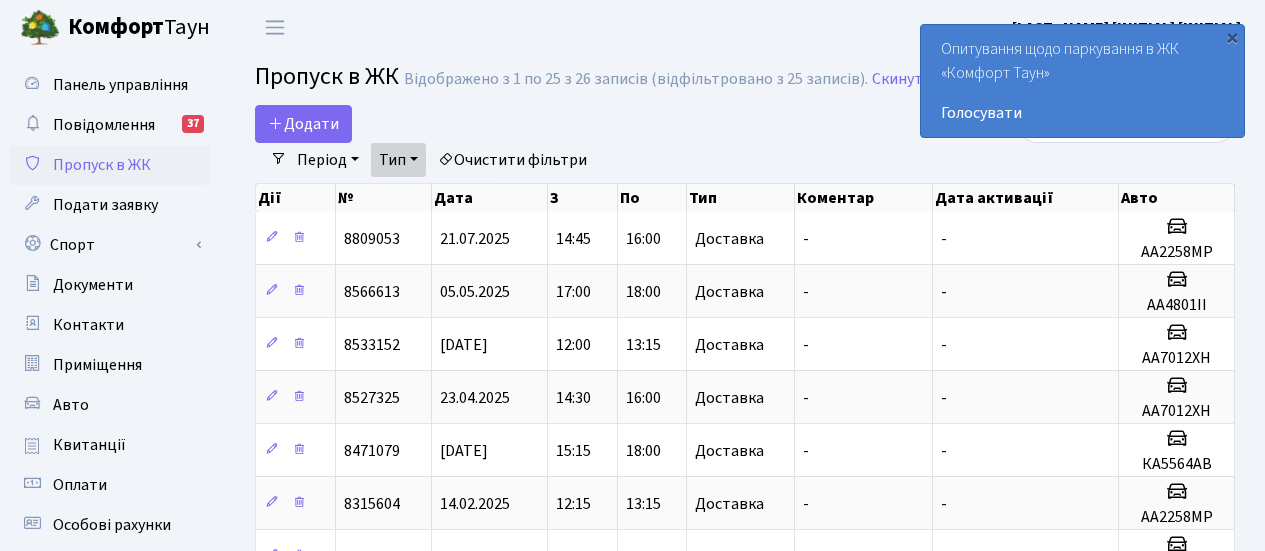 click on "Додати" at bounding box center [576, 124] 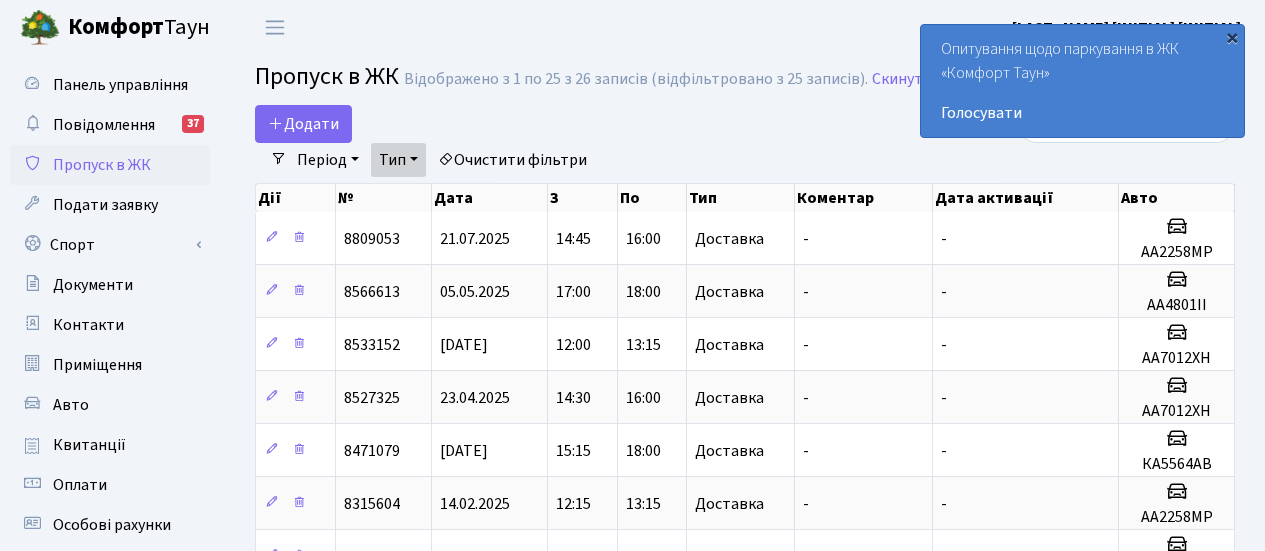 click on "×" at bounding box center (1232, 37) 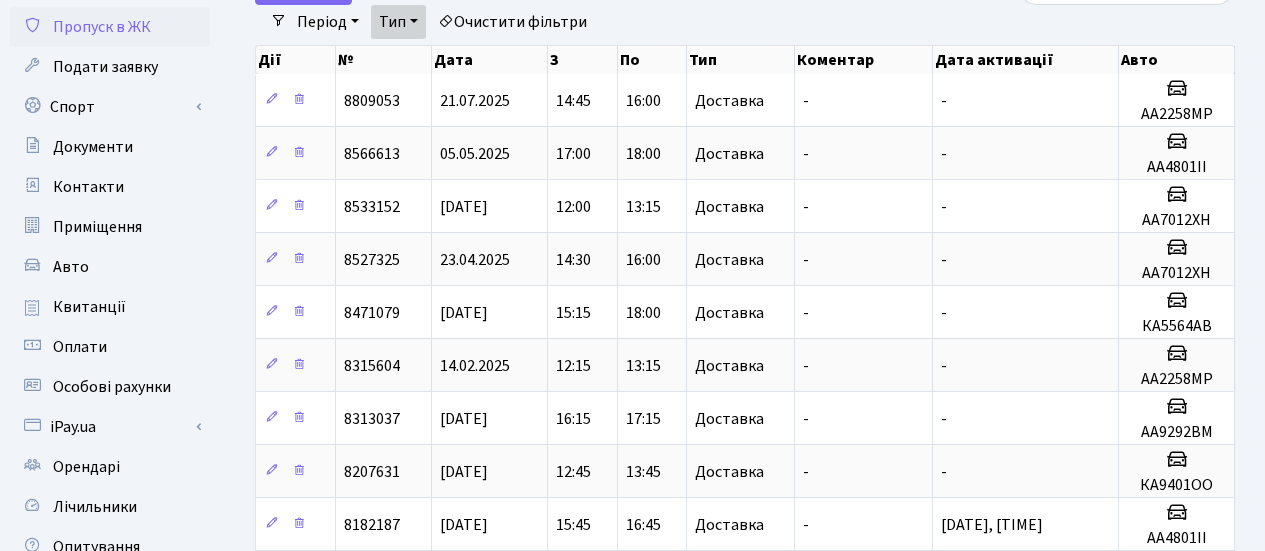 scroll, scrollTop: 0, scrollLeft: 0, axis: both 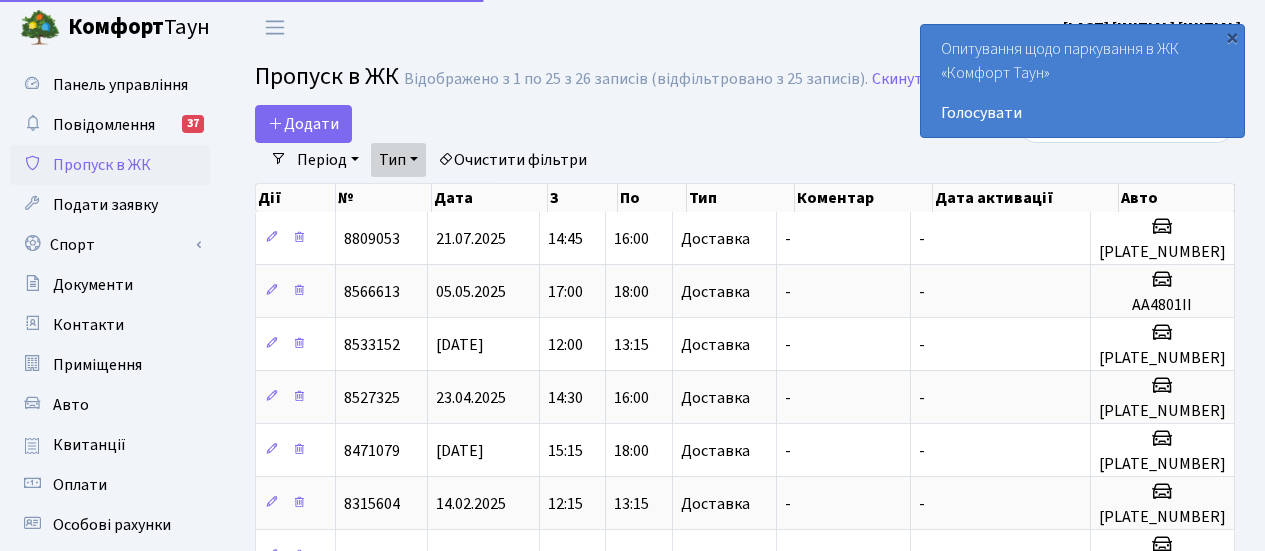 select on "25" 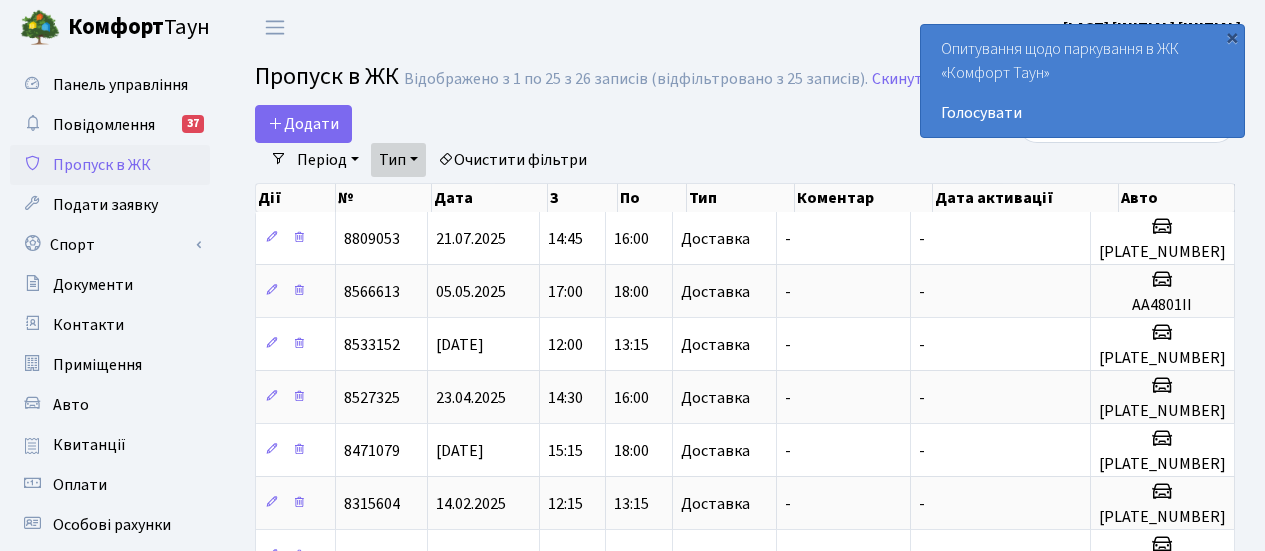 click on "Період" at bounding box center (328, 160) 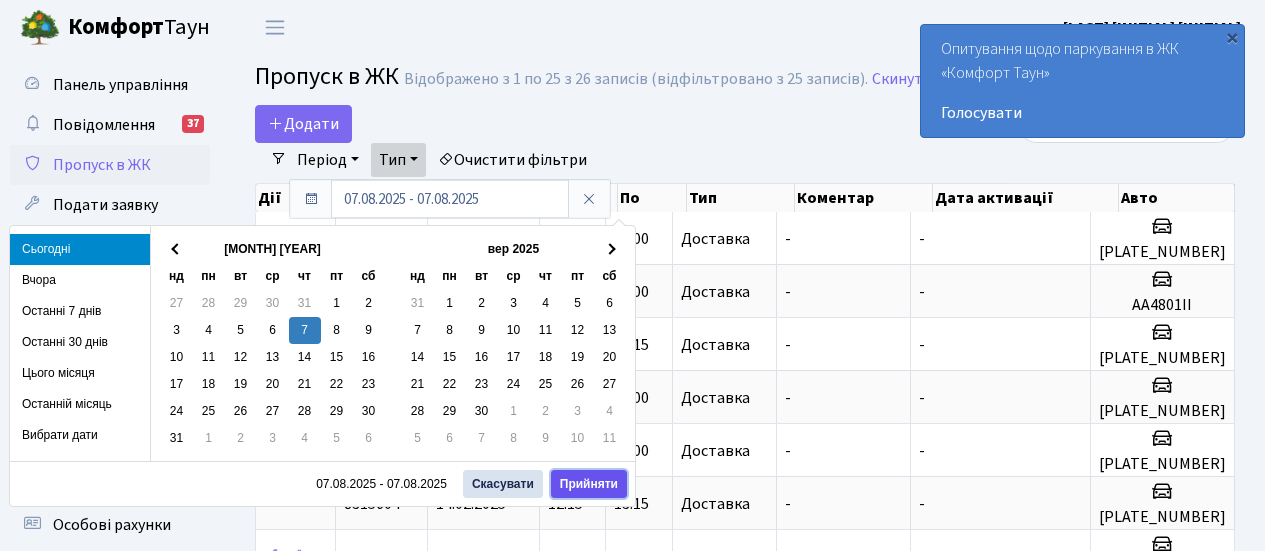 click on "Прийняти" at bounding box center [589, 484] 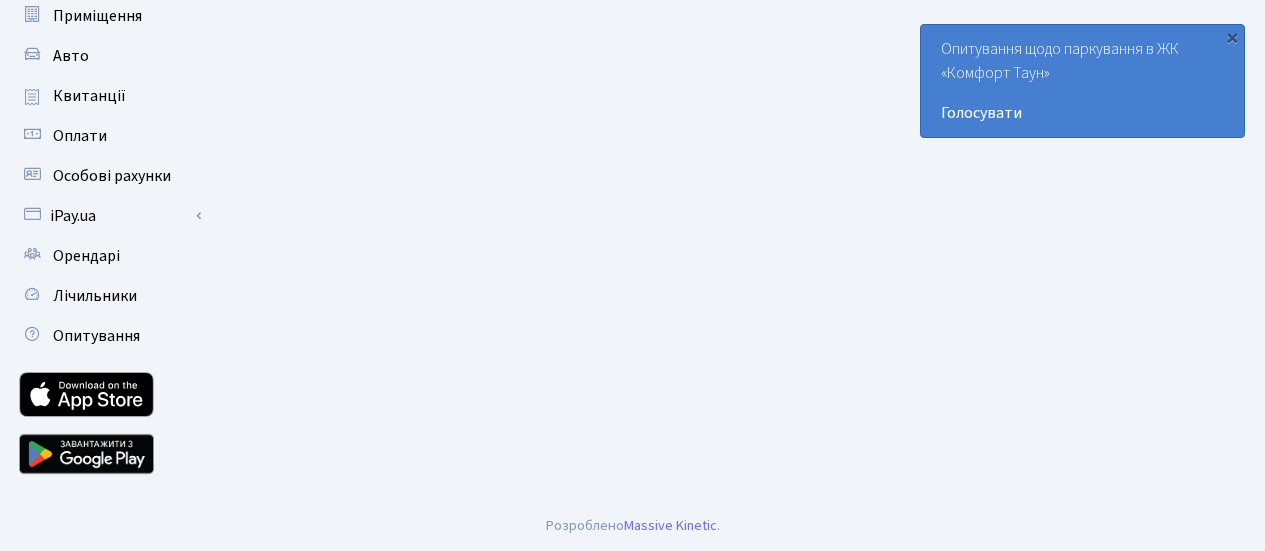 scroll, scrollTop: 0, scrollLeft: 0, axis: both 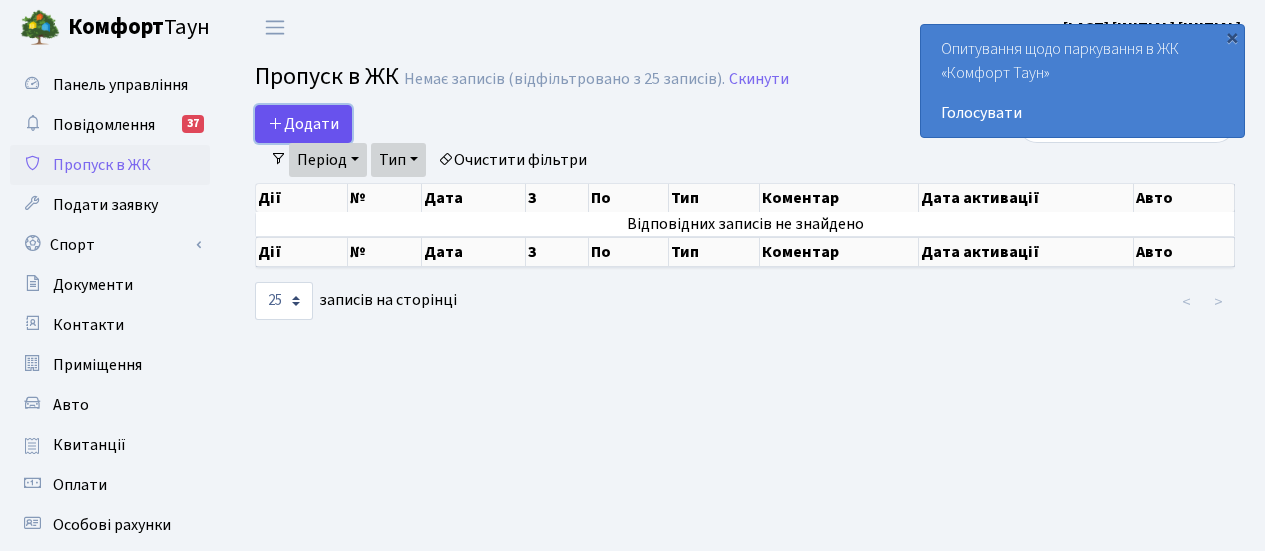 click on "Додати" at bounding box center [303, 124] 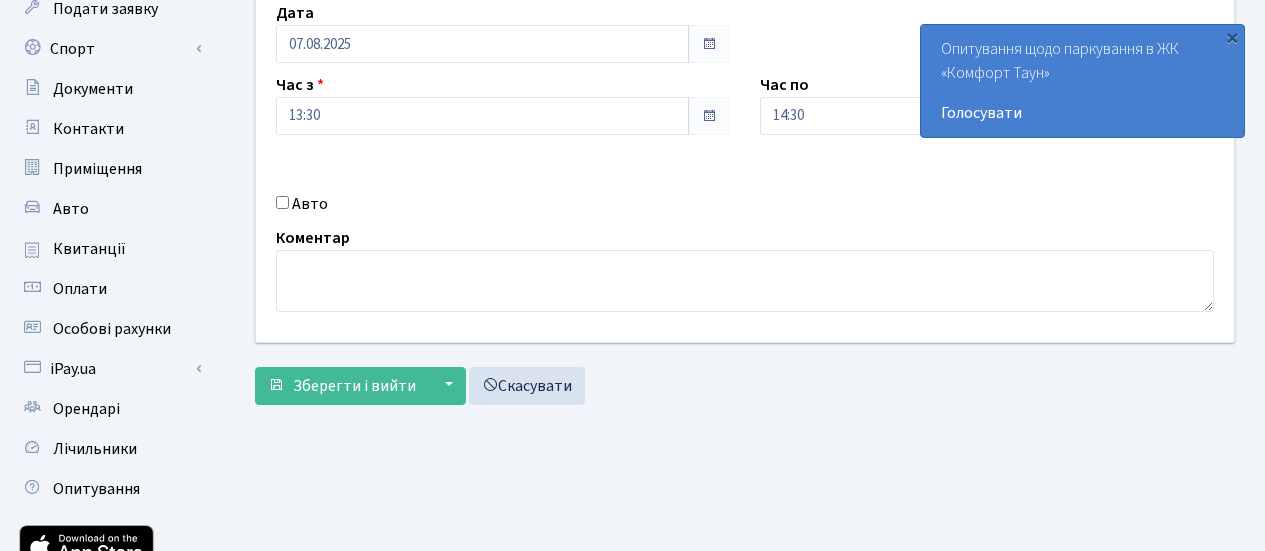 scroll, scrollTop: 200, scrollLeft: 0, axis: vertical 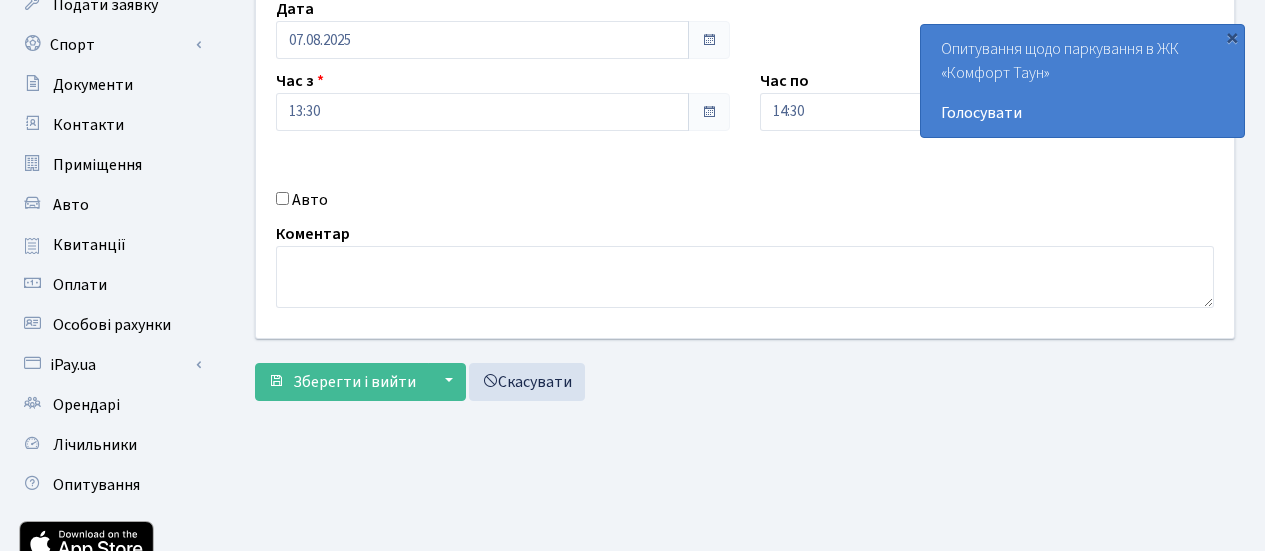 click on "Авто" at bounding box center (282, 198) 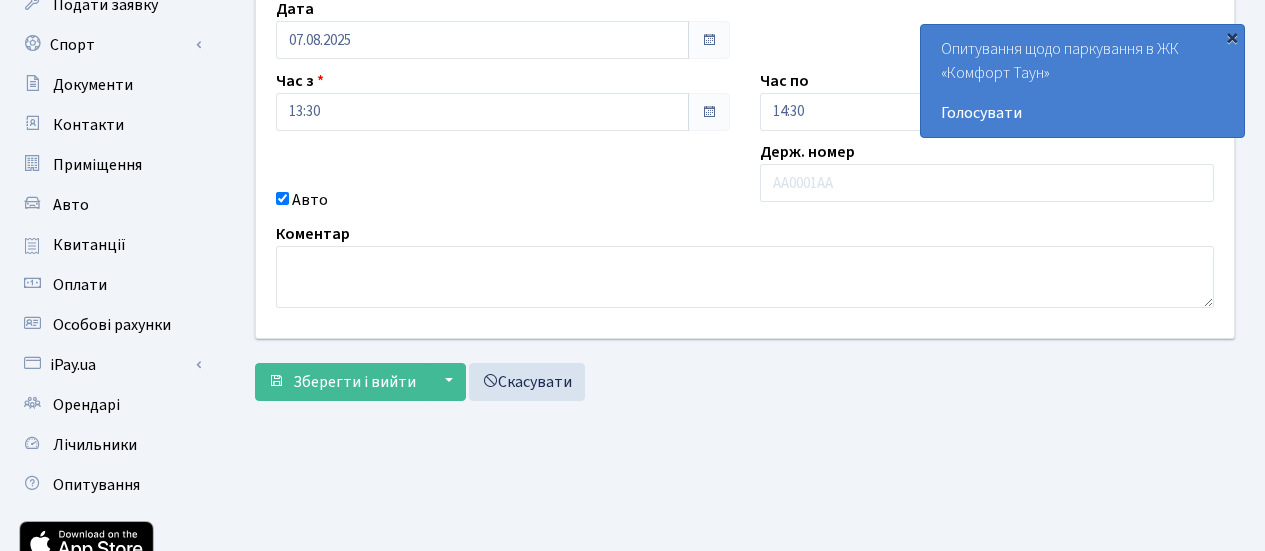 click on "×" at bounding box center [1232, 37] 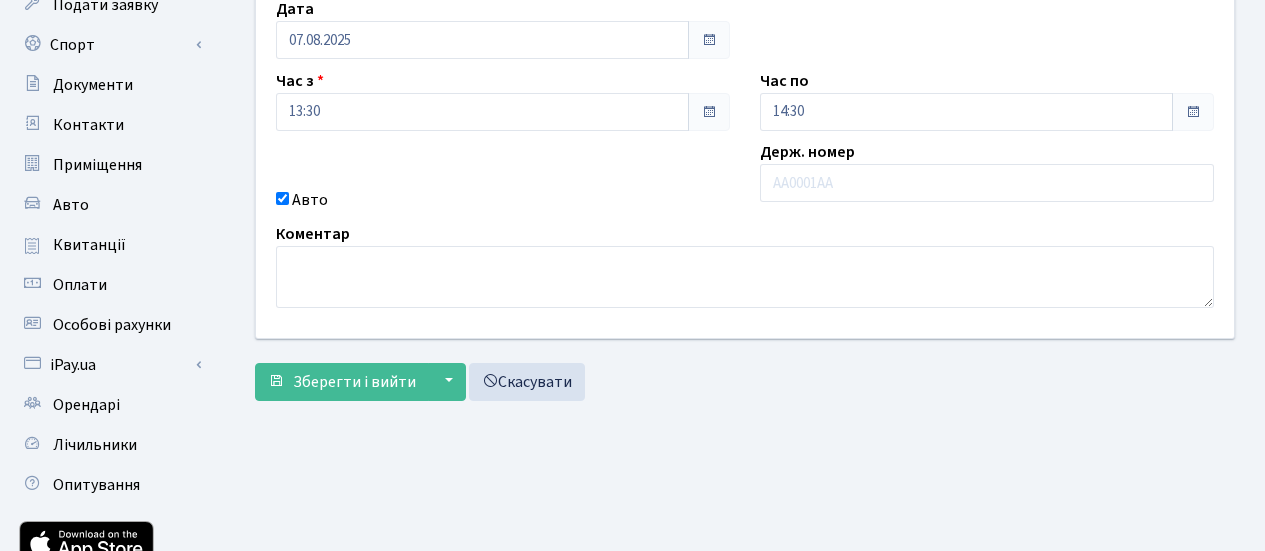 scroll, scrollTop: 0, scrollLeft: 0, axis: both 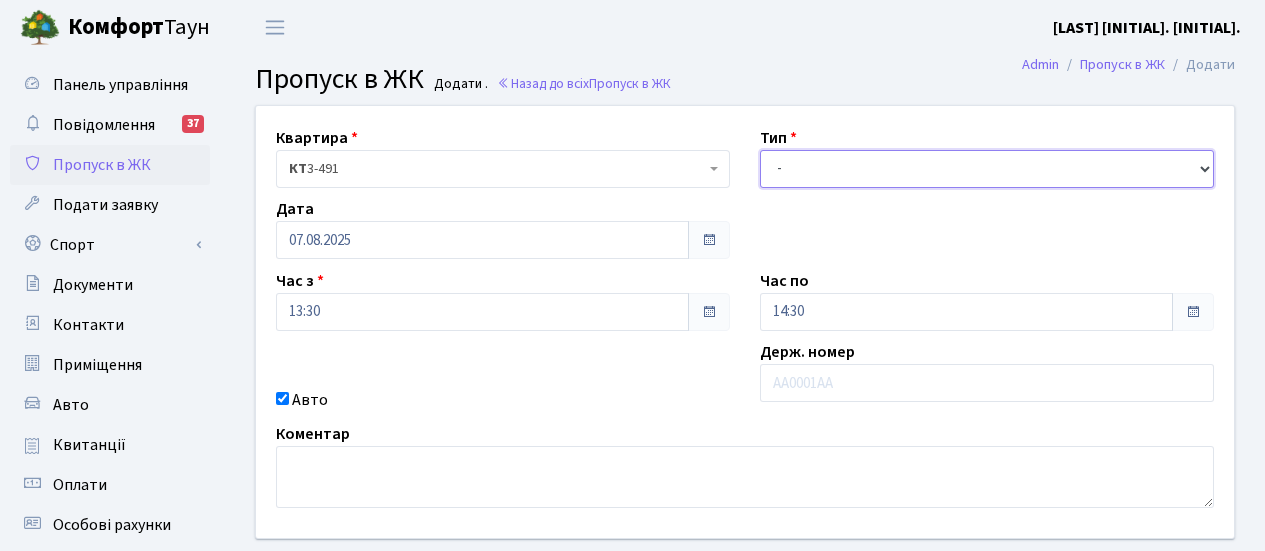 click on "-
Доставка
Таксі
Гості
Сервіс" at bounding box center (987, 169) 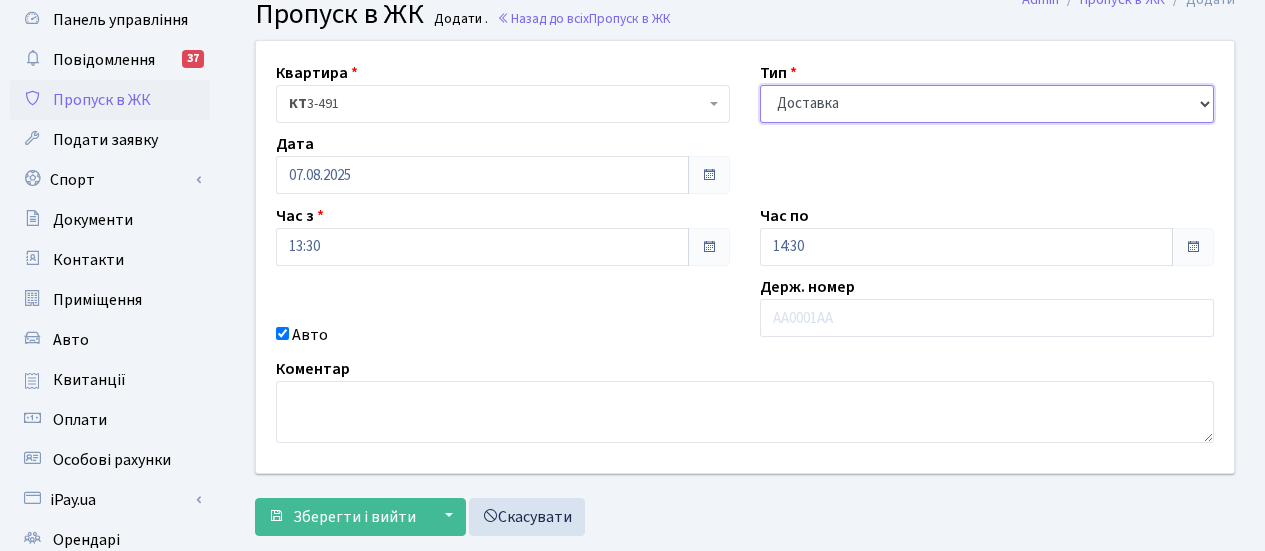 scroll, scrollTop: 100, scrollLeft: 0, axis: vertical 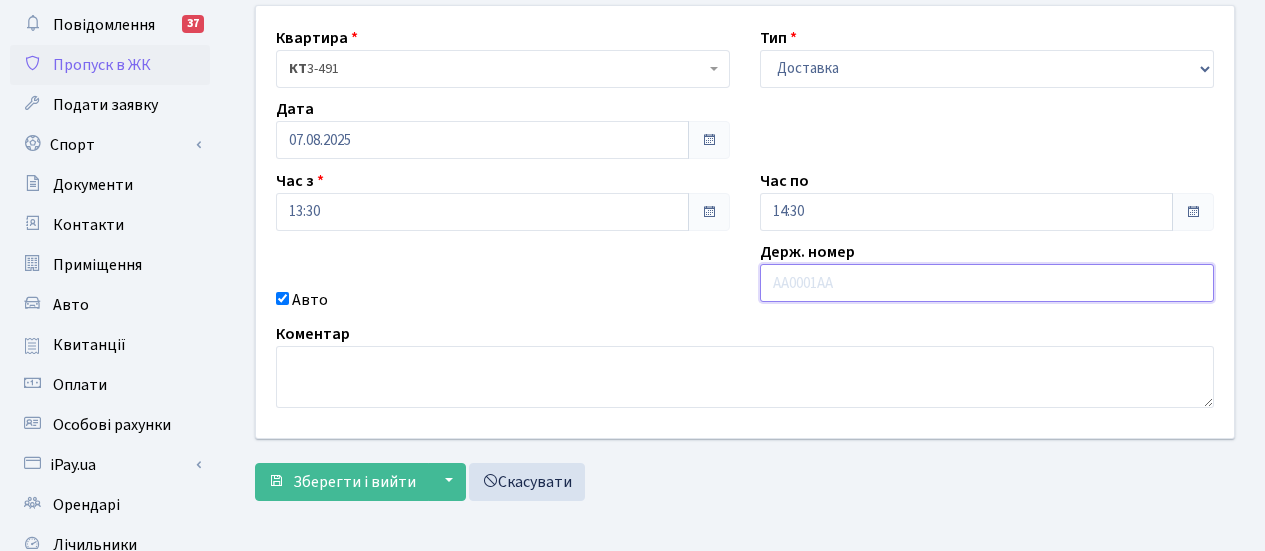 click at bounding box center [987, 283] 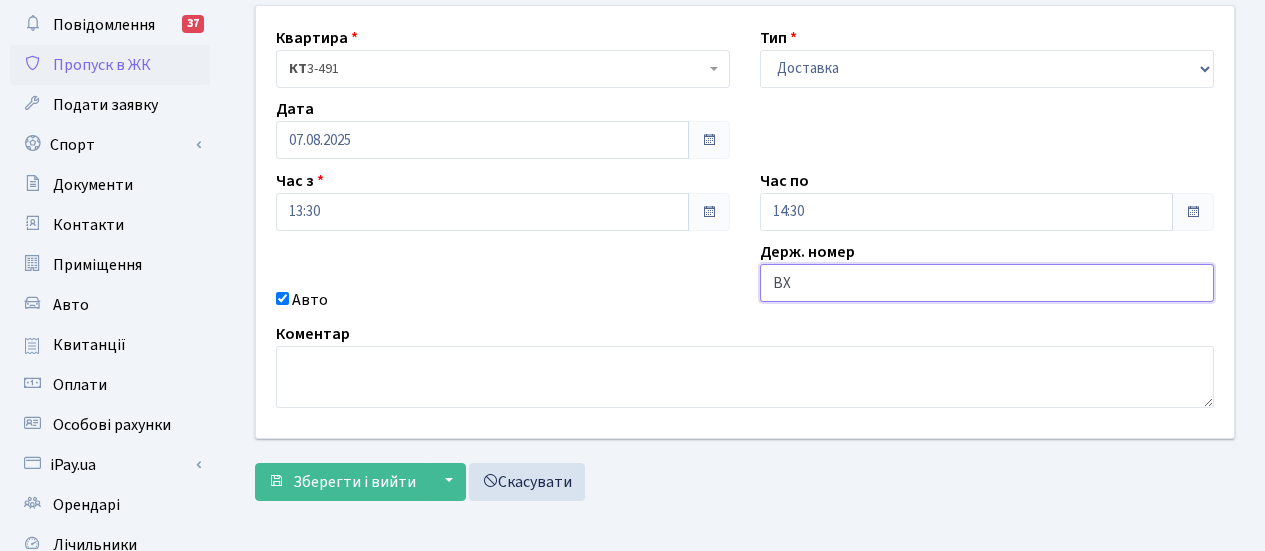 type on "BX1445CT" 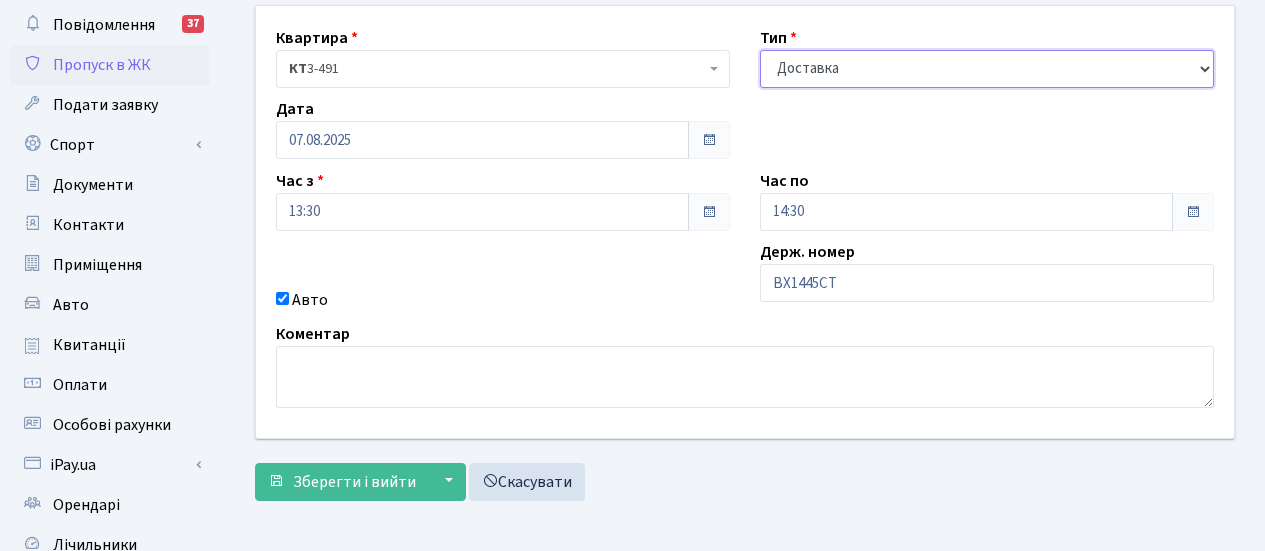 click on "-
Доставка
Таксі
Гості
Сервіс" at bounding box center [987, 69] 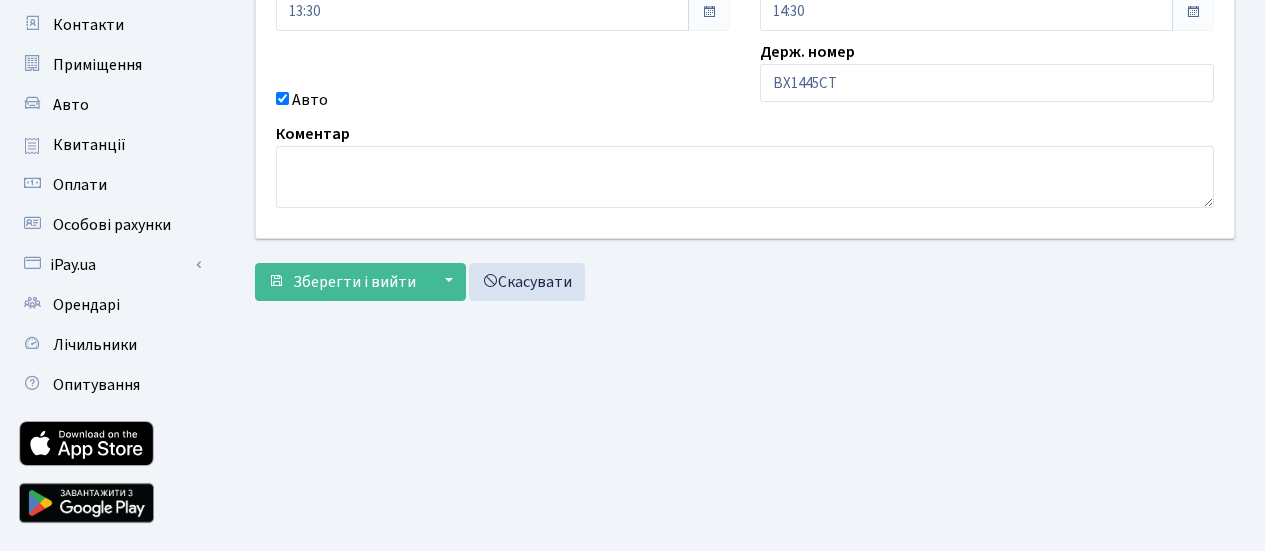 scroll, scrollTop: 349, scrollLeft: 0, axis: vertical 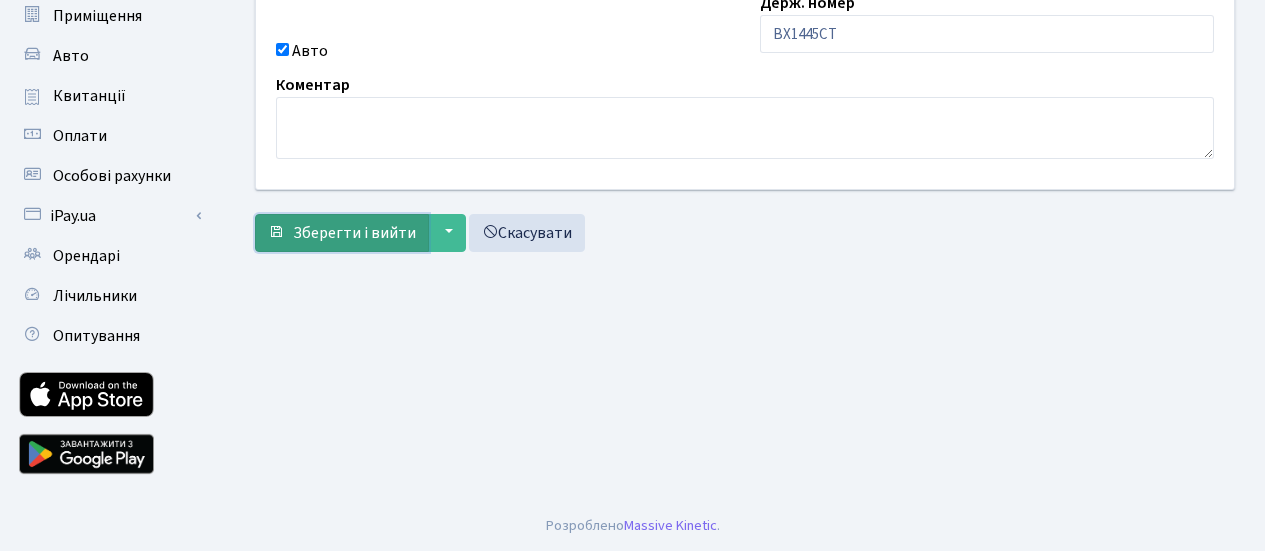 click on "Зберегти і вийти" at bounding box center [354, 233] 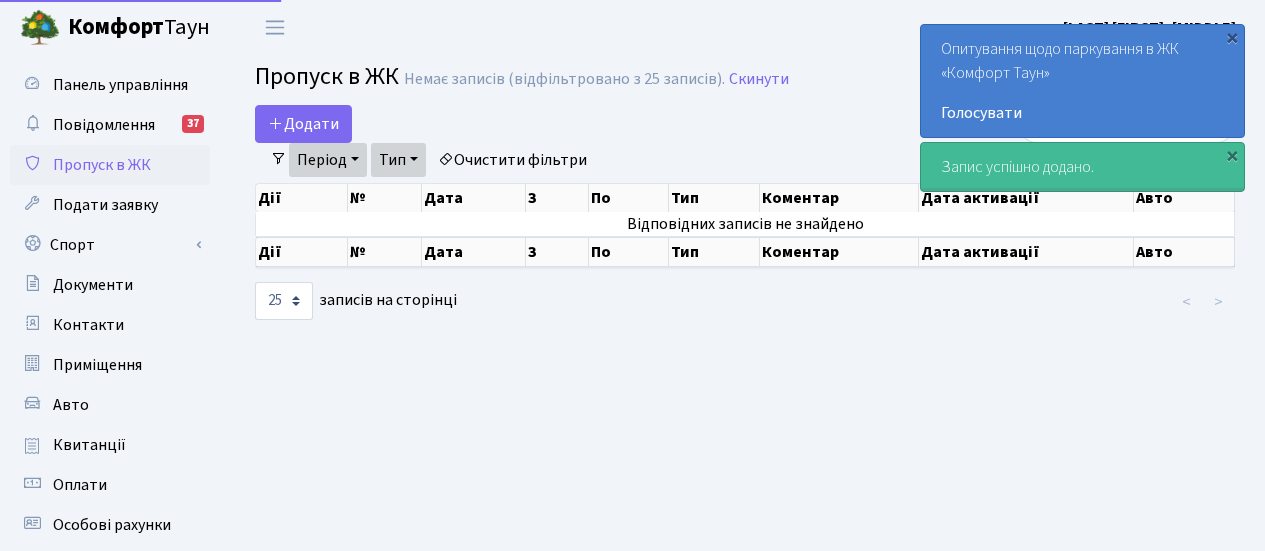 select on "25" 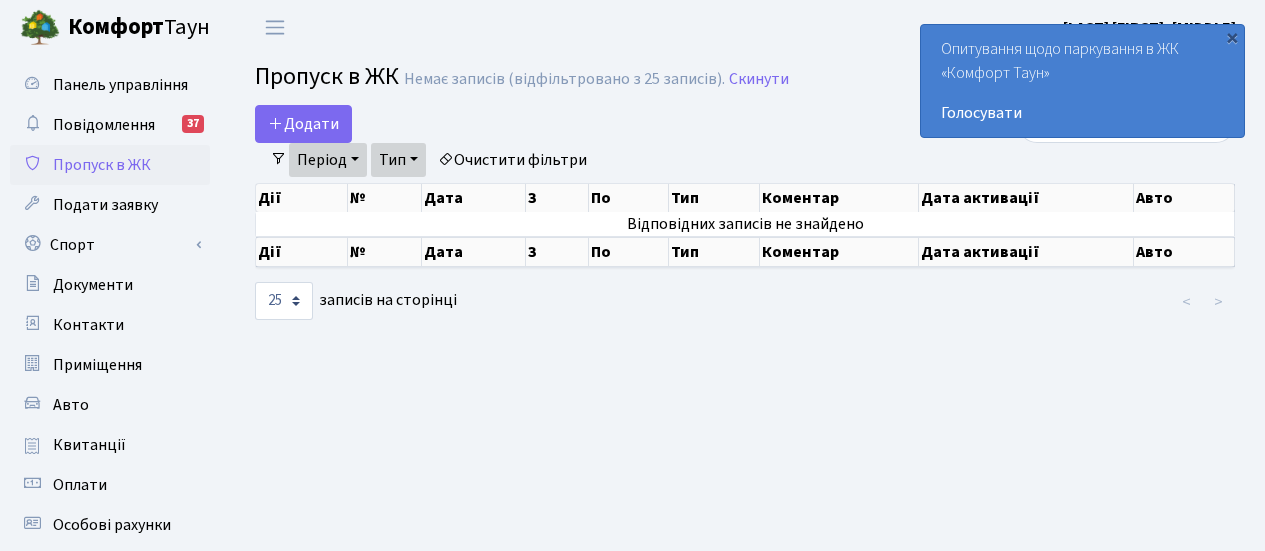 click on "Пропуск в ЖК" at bounding box center (102, 165) 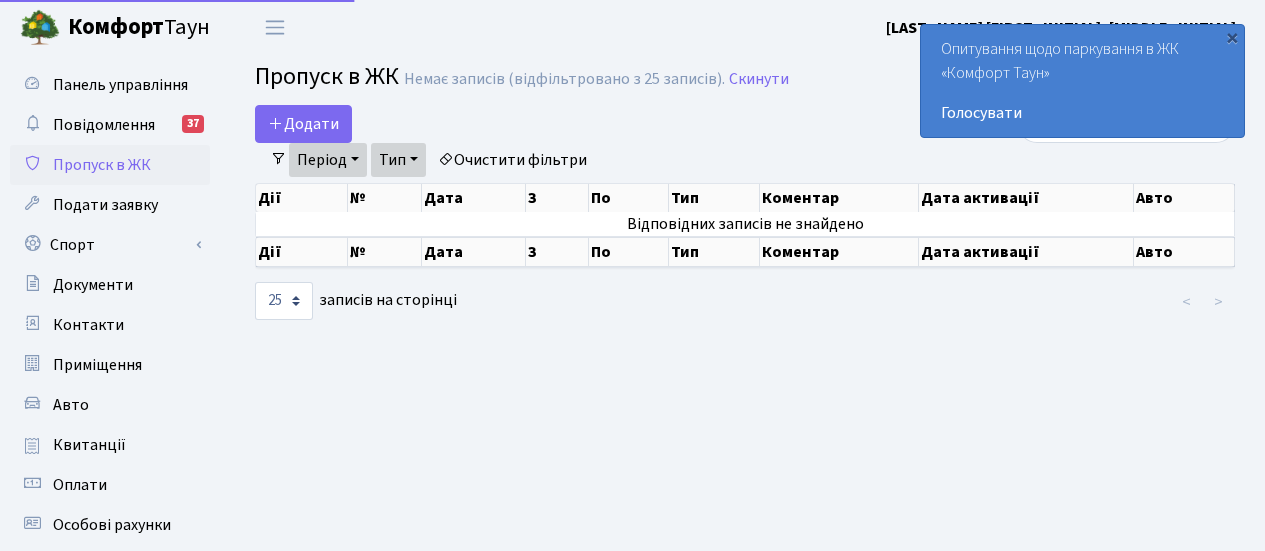 select on "25" 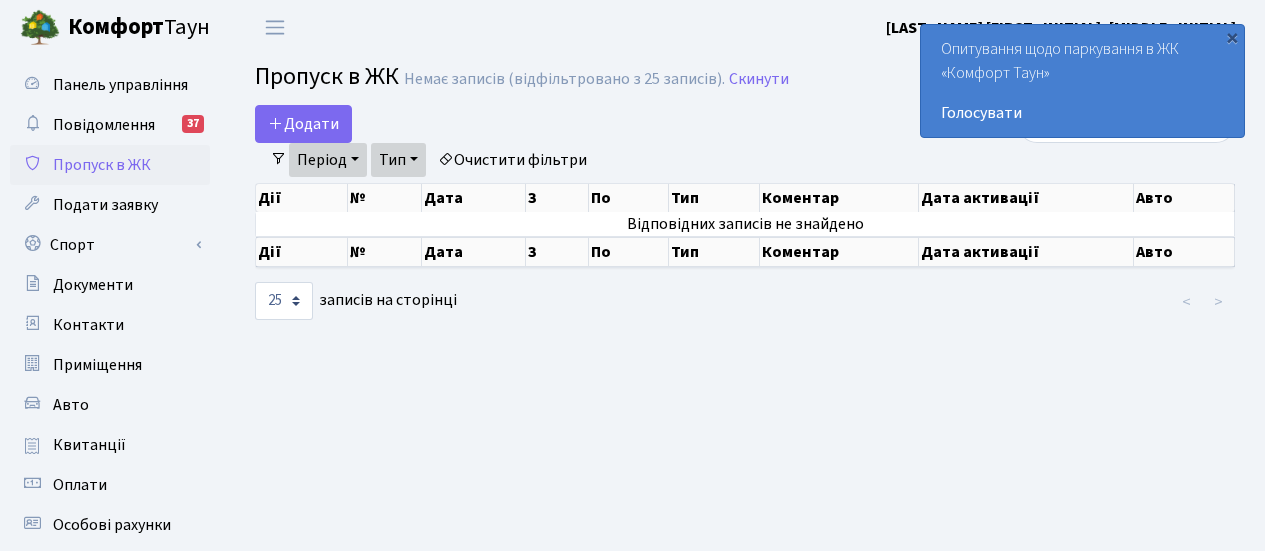 click on "Очистити фільтри" at bounding box center [512, 160] 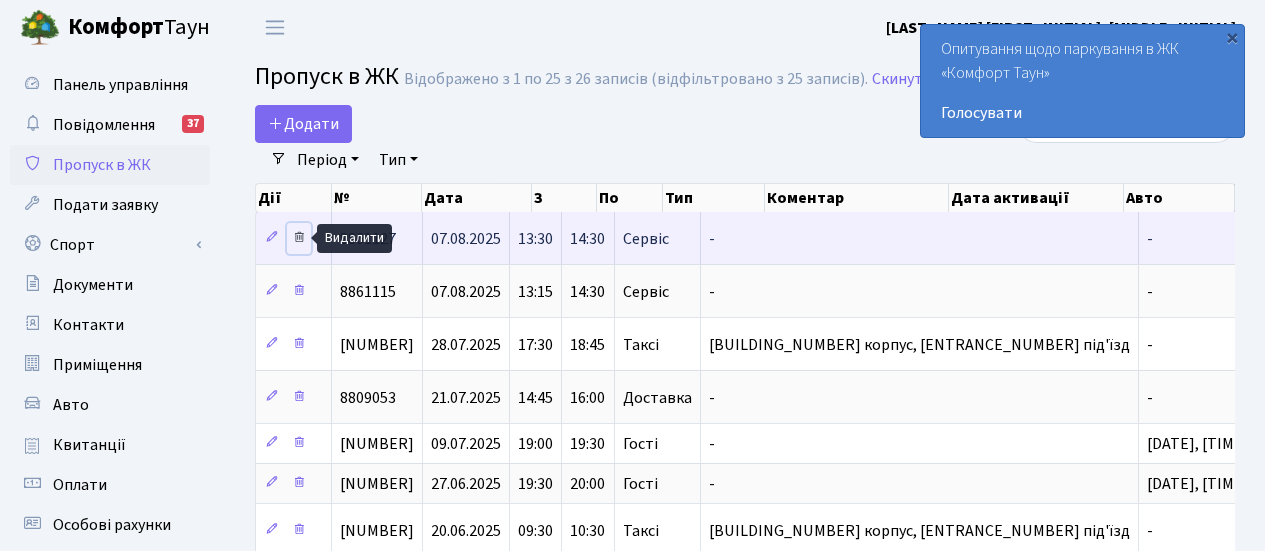 click at bounding box center (299, 237) 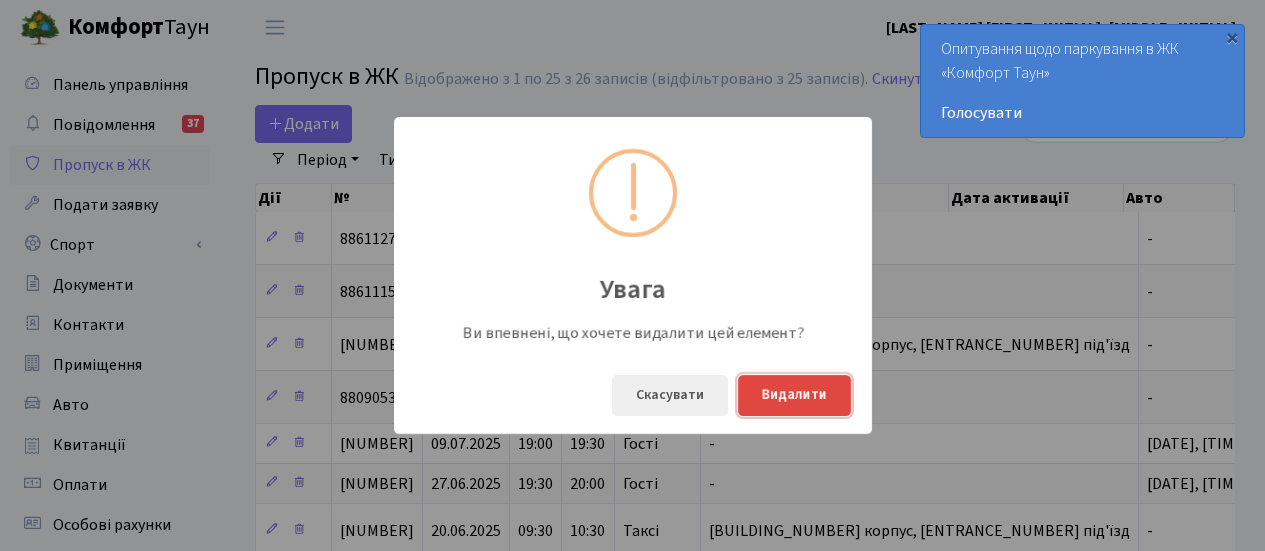 click on "Видалити" at bounding box center [794, 395] 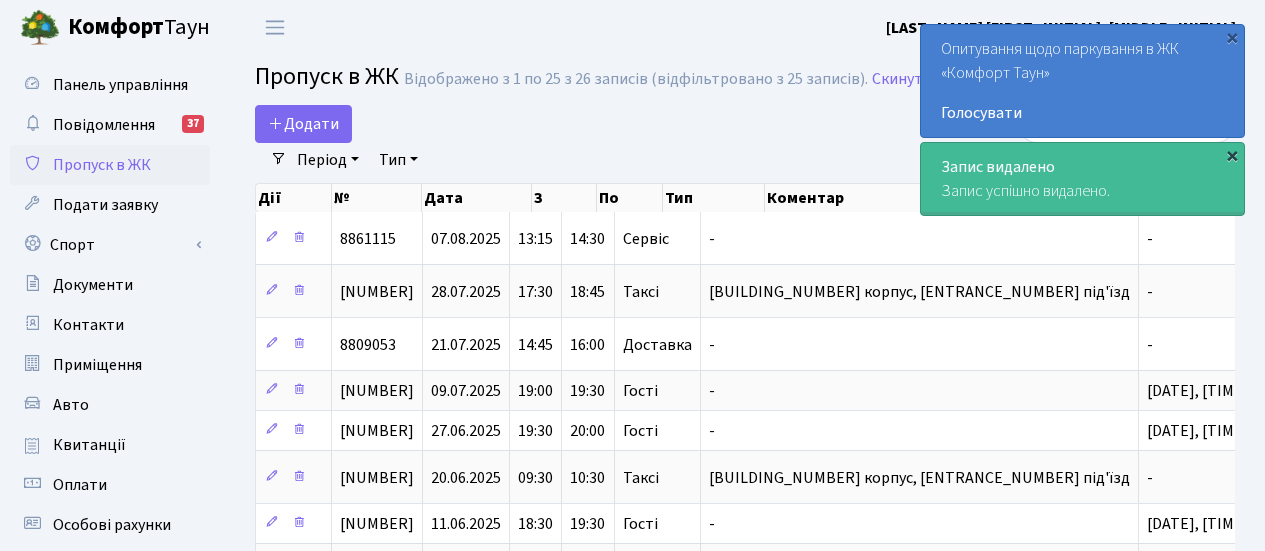 click on "×" at bounding box center (1232, 155) 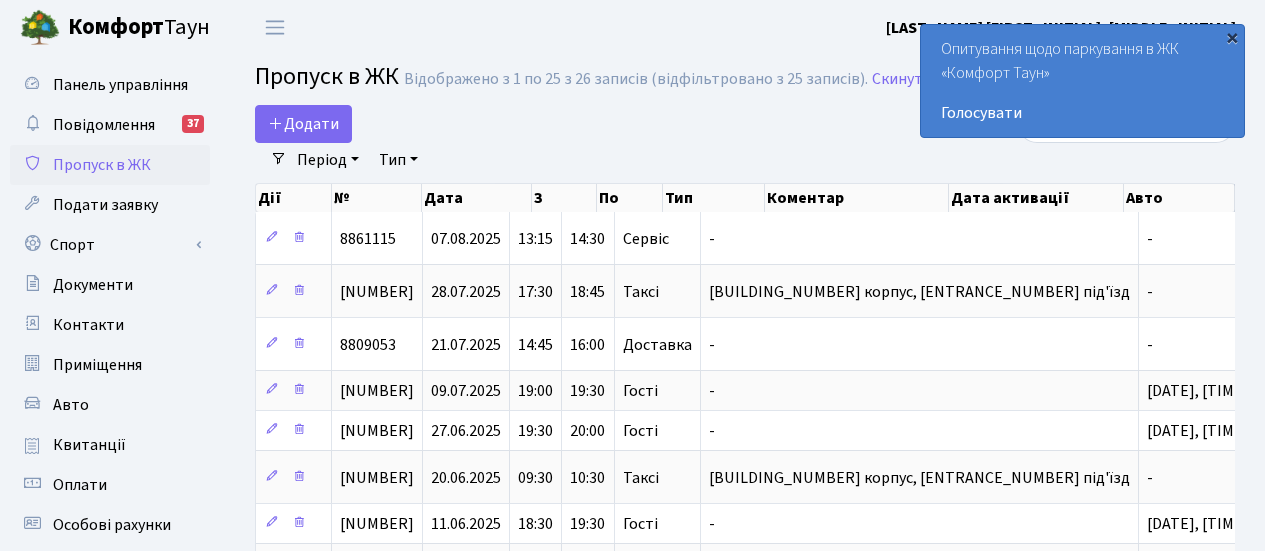click on "×" at bounding box center [1232, 37] 